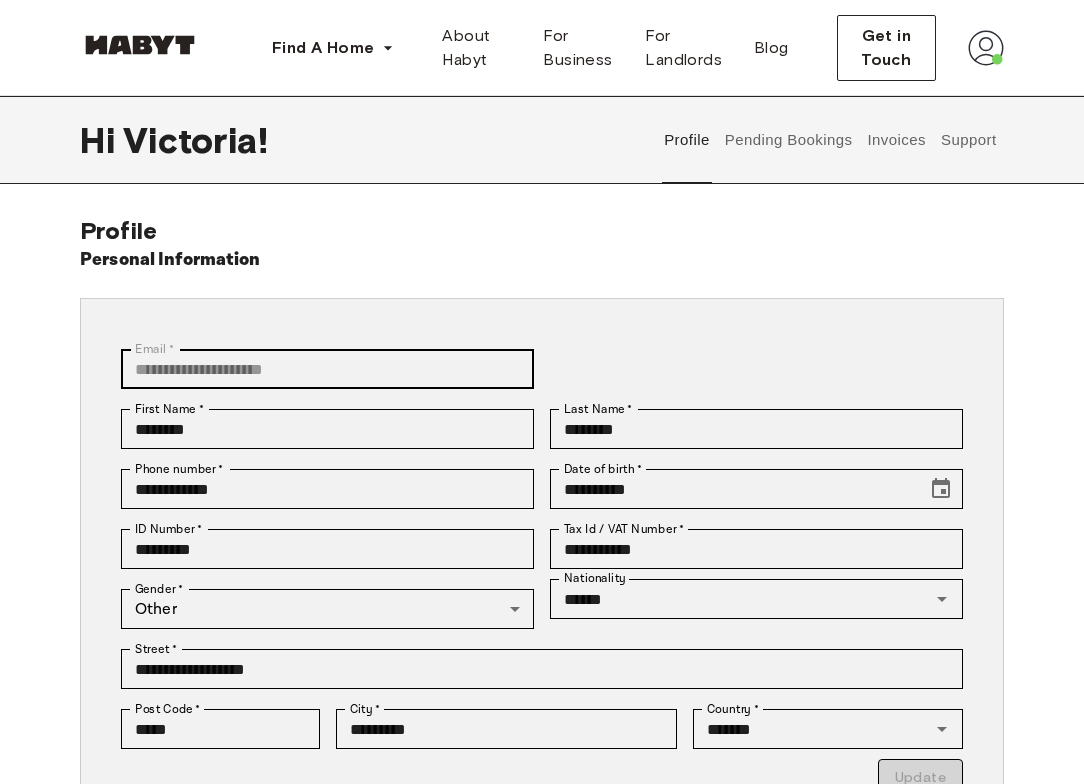 scroll, scrollTop: 0, scrollLeft: 0, axis: both 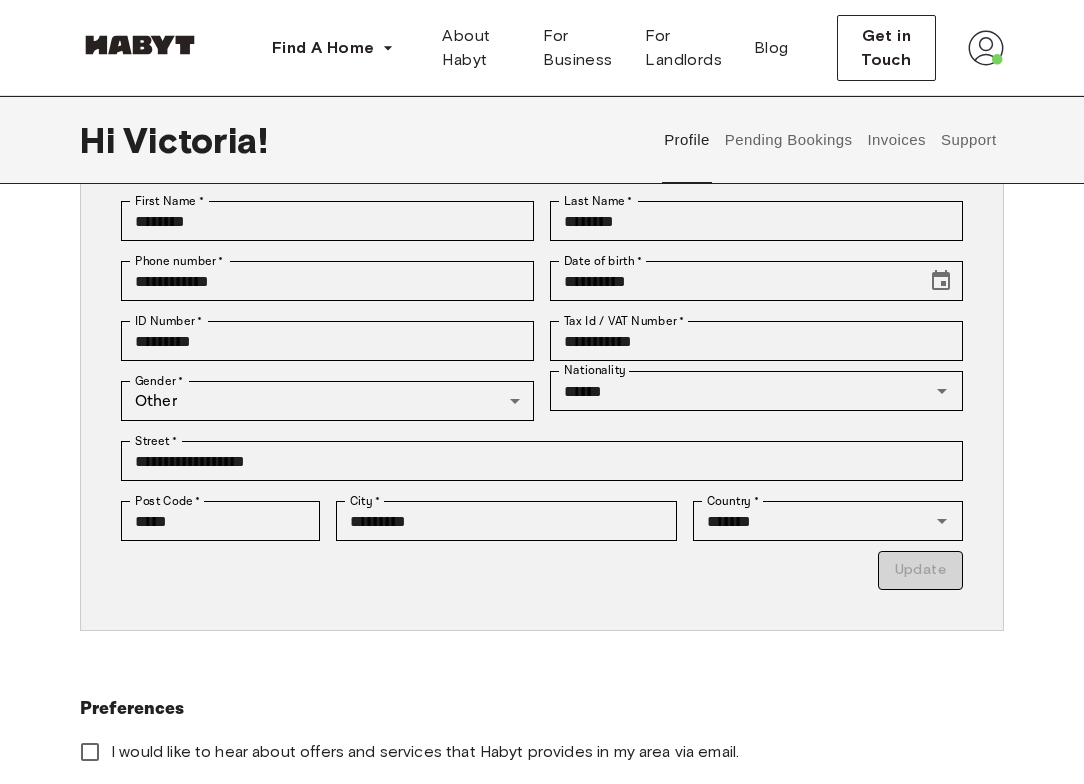 click on "Pending Bookings" at bounding box center [788, 140] 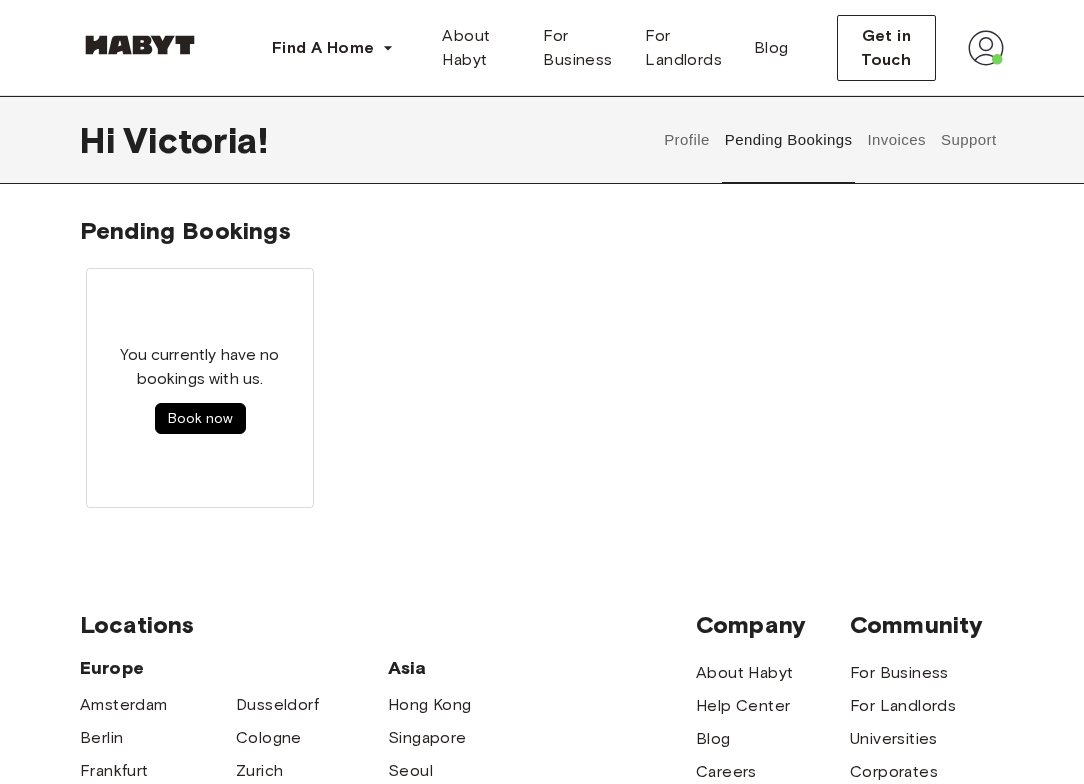 scroll, scrollTop: 0, scrollLeft: 0, axis: both 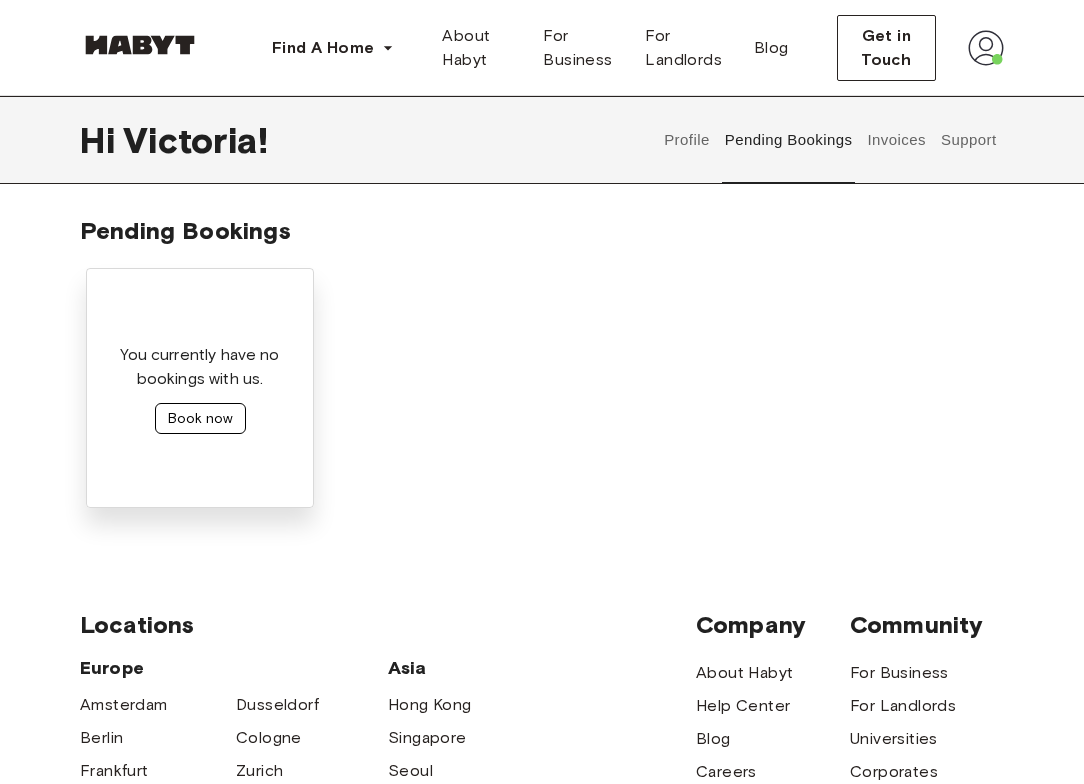 click on "Book now" at bounding box center [200, 418] 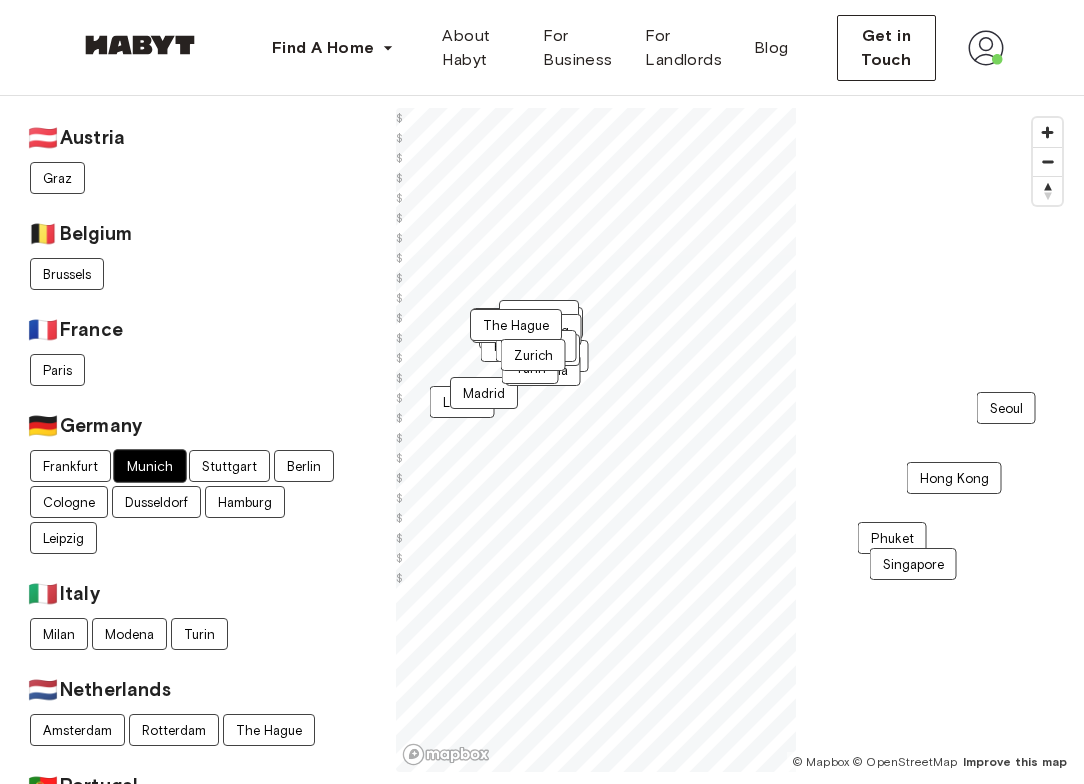 click on "Munich" at bounding box center [149, 466] 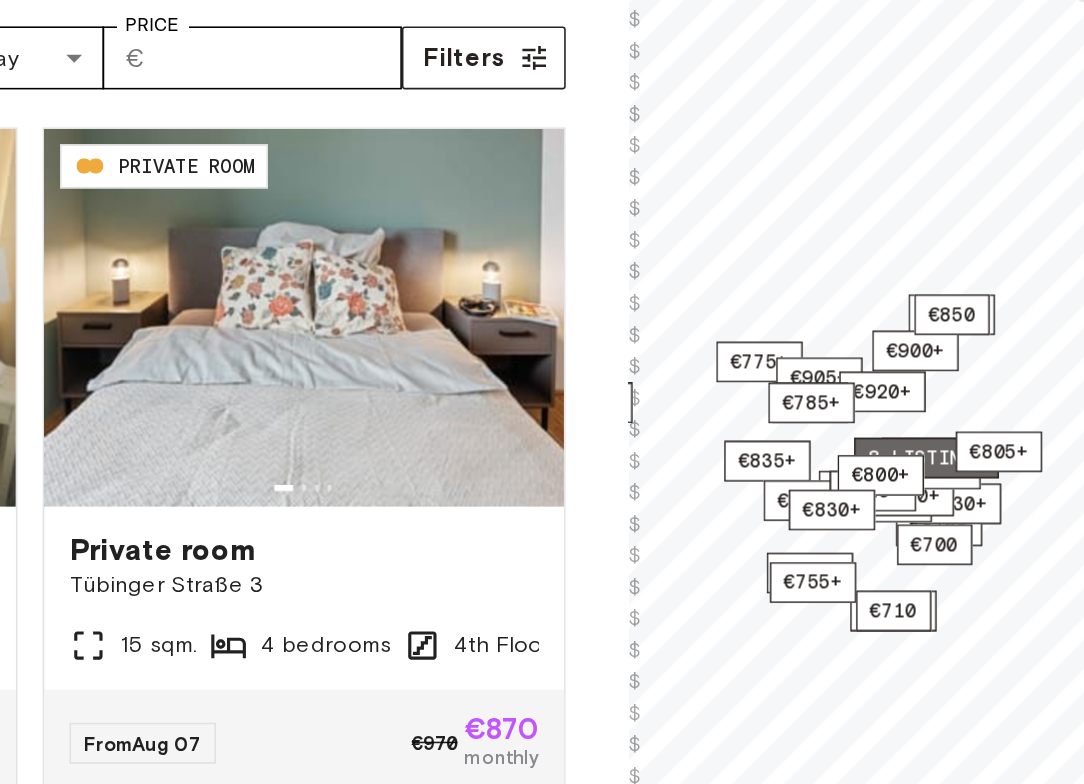 click on "8 listings" at bounding box center (948, 485) 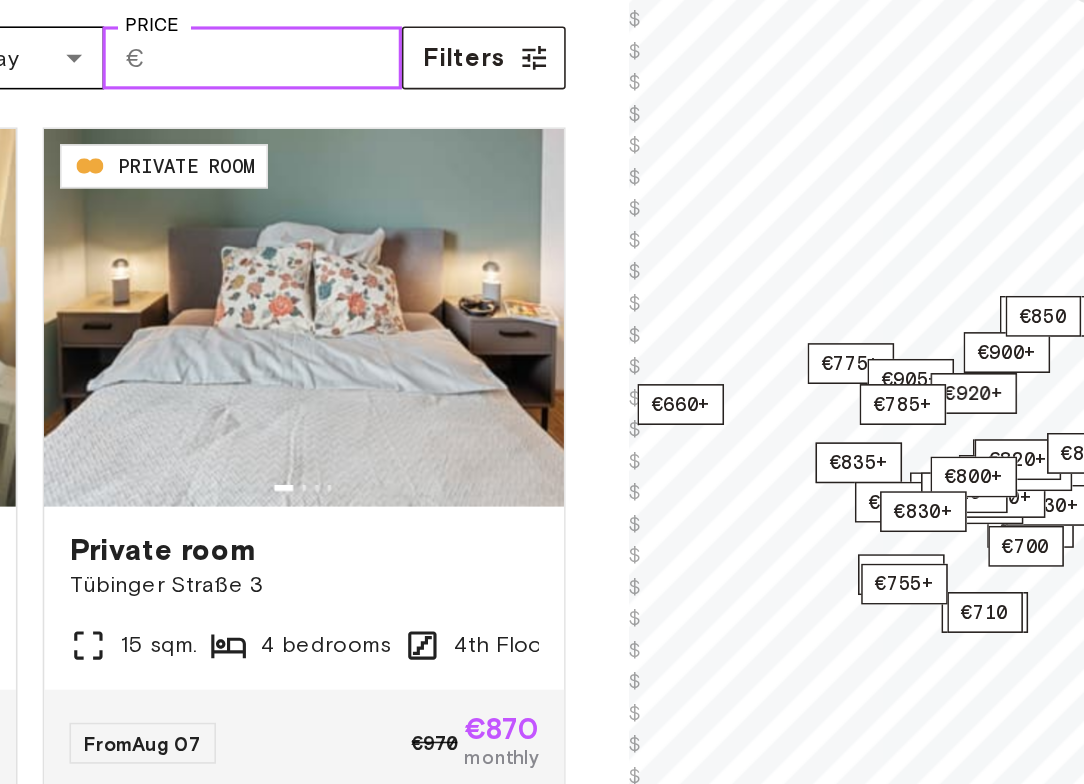 scroll, scrollTop: 88, scrollLeft: 0, axis: vertical 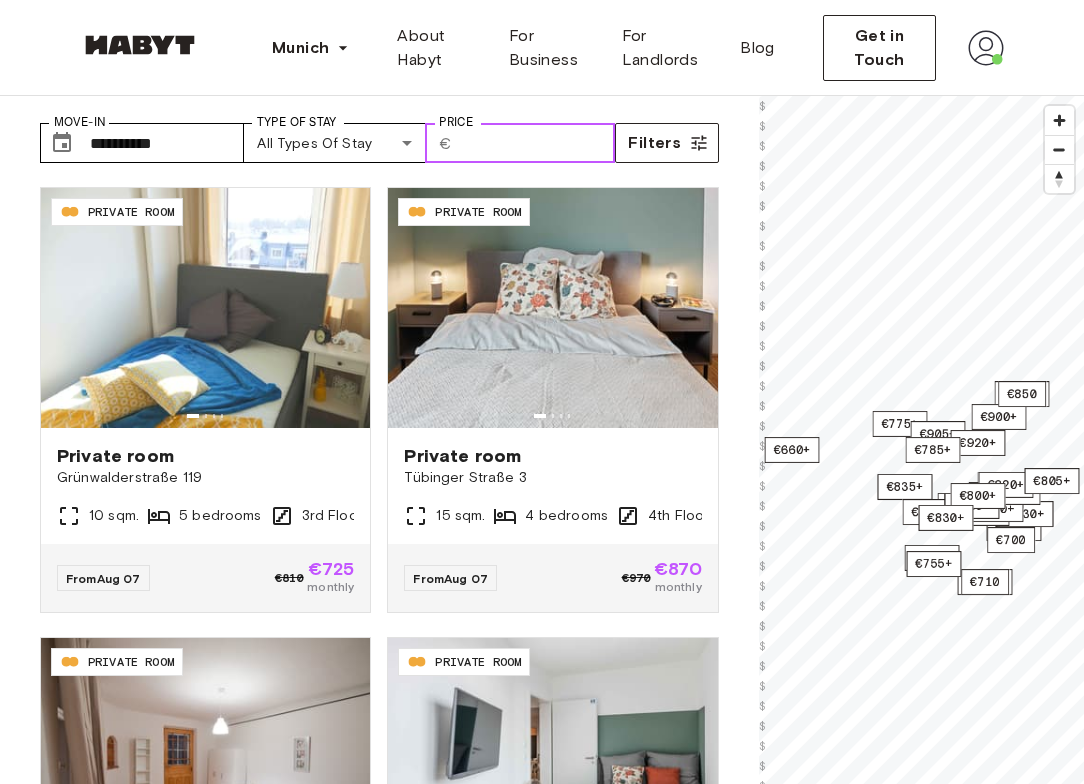 drag, startPoint x: 489, startPoint y: 190, endPoint x: 504, endPoint y: 168, distance: 26.627054 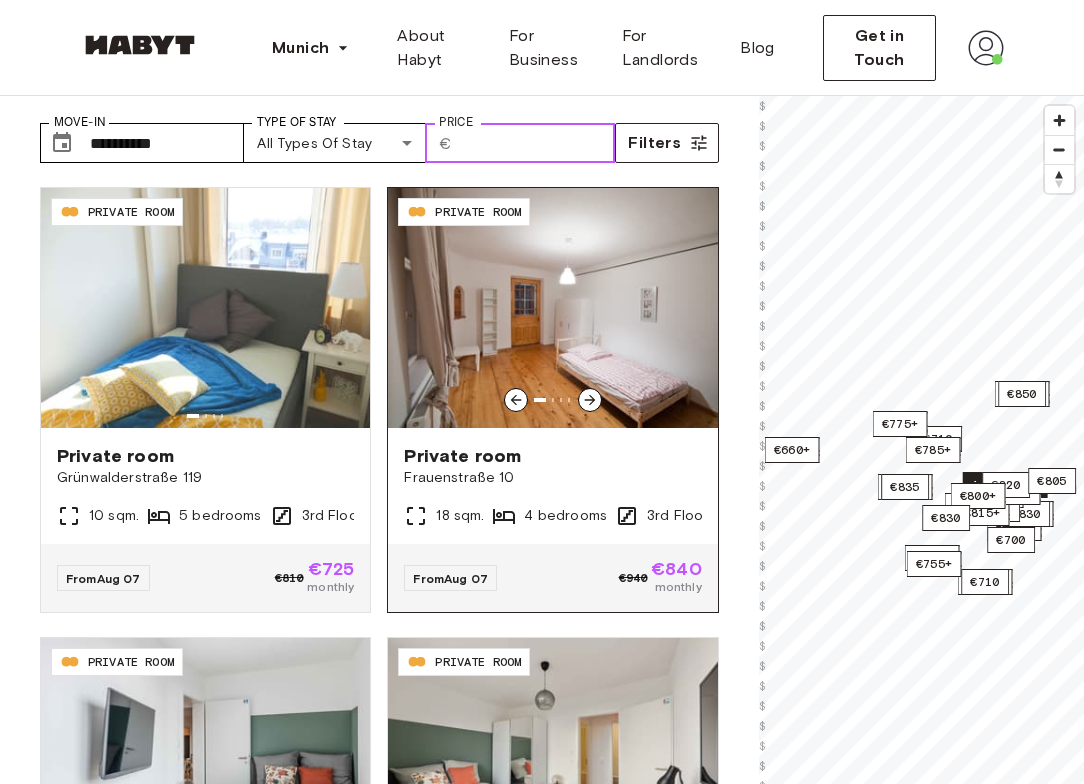 type on "***" 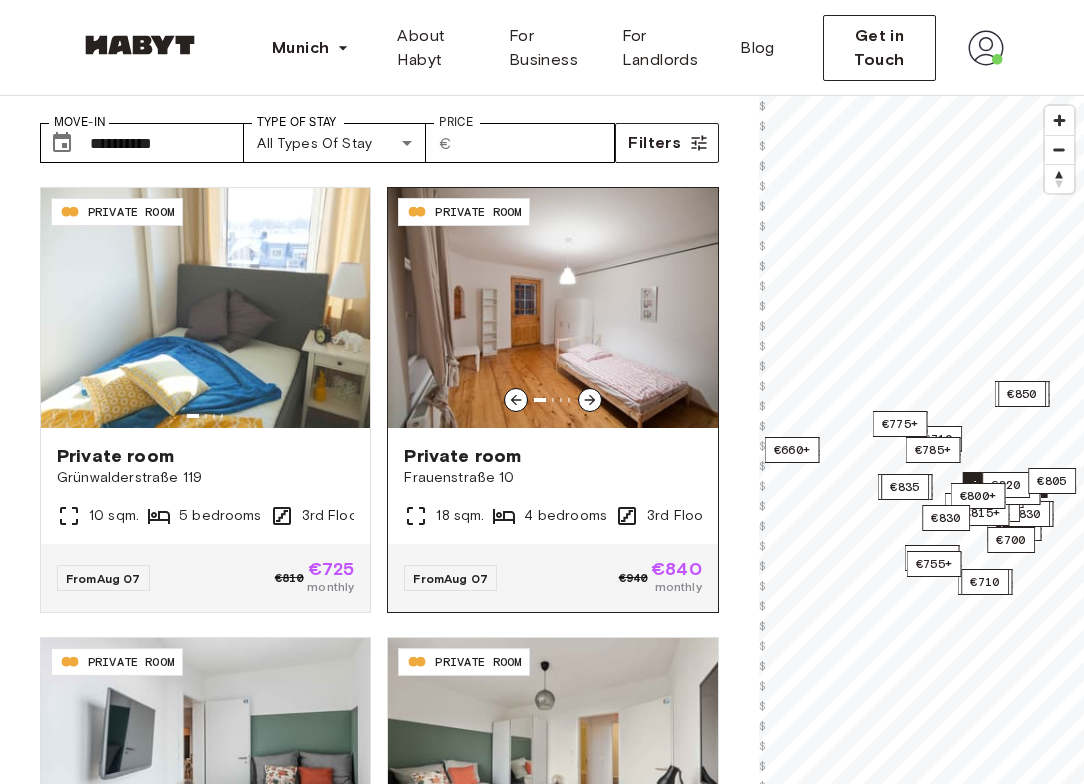 click 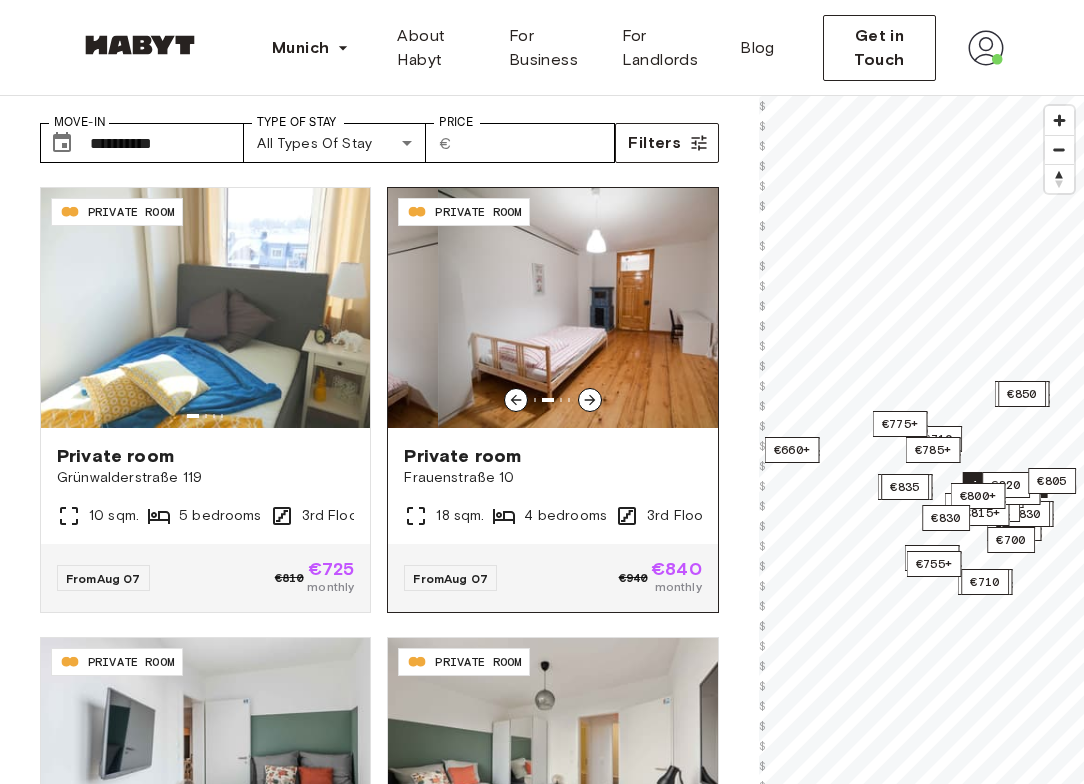 click 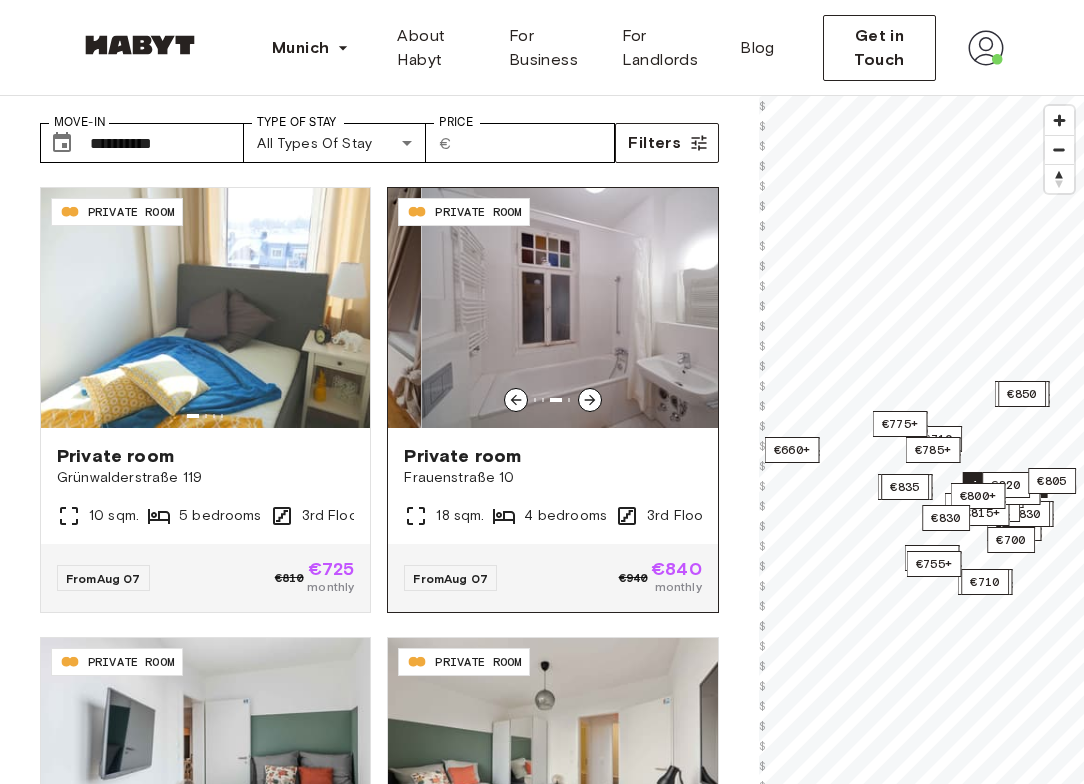 click 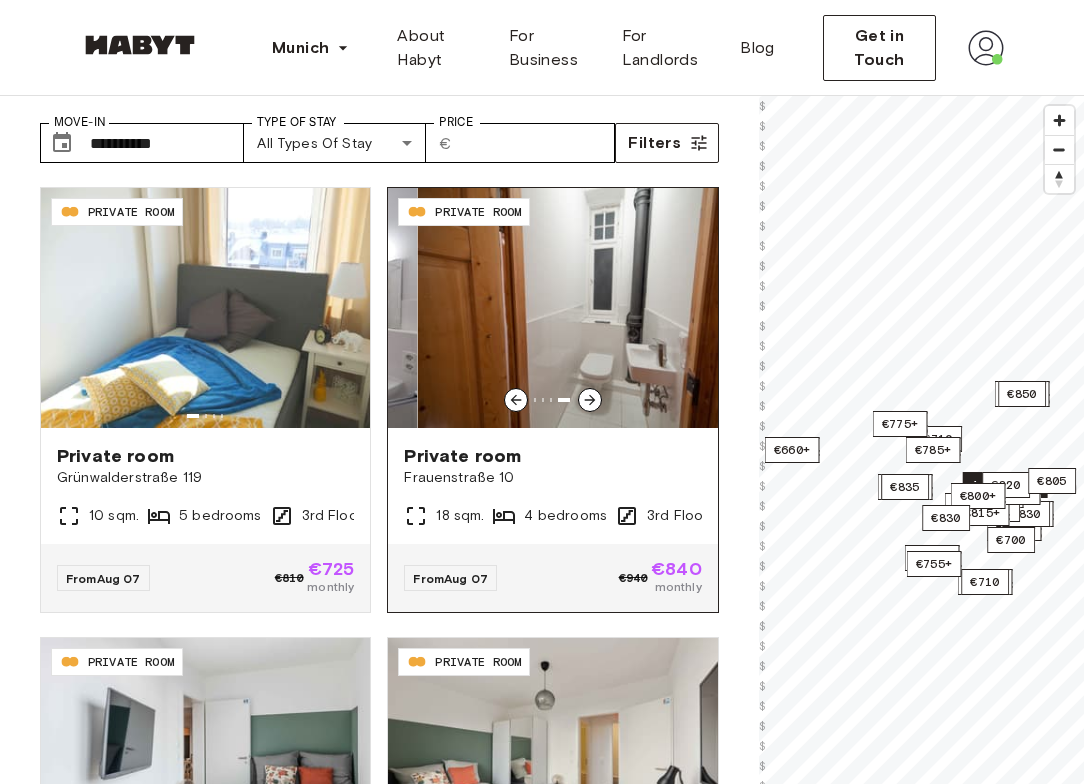 click 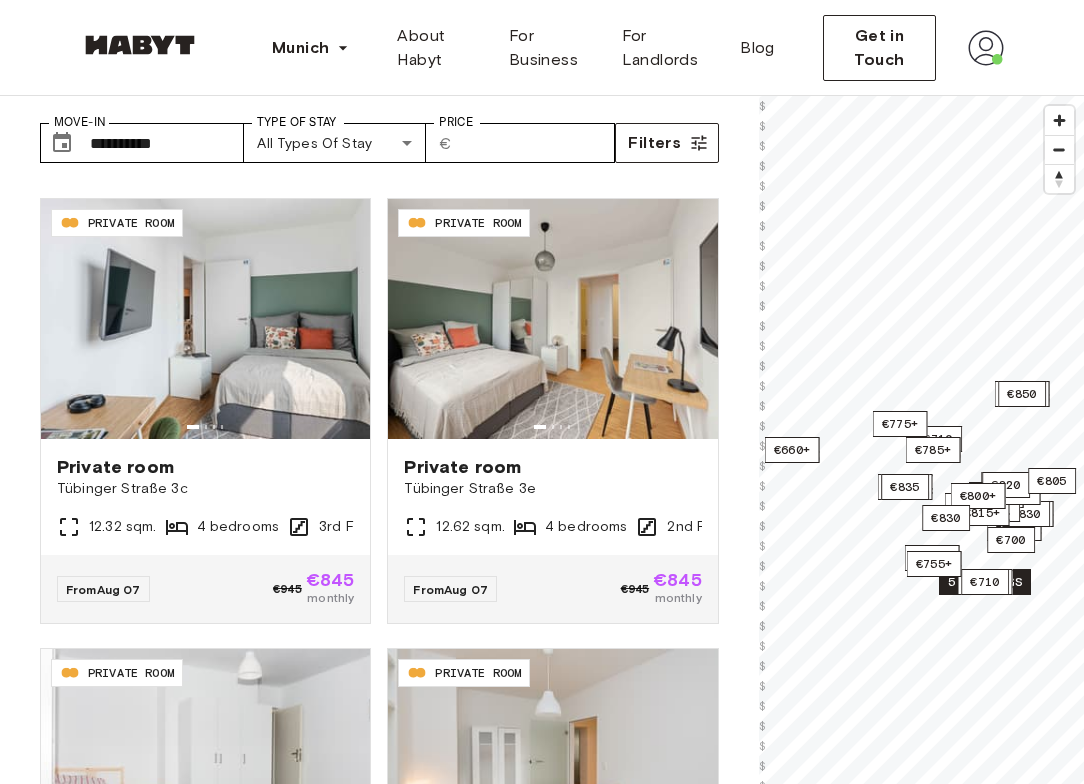 scroll, scrollTop: 409, scrollLeft: 0, axis: vertical 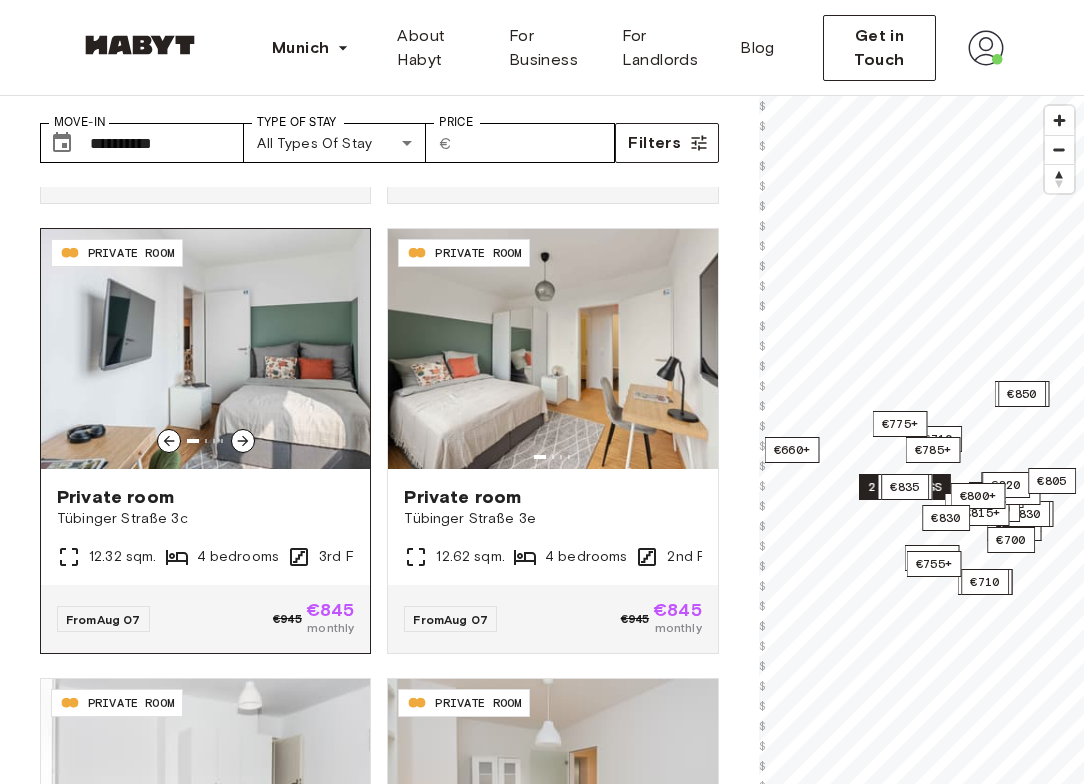 click 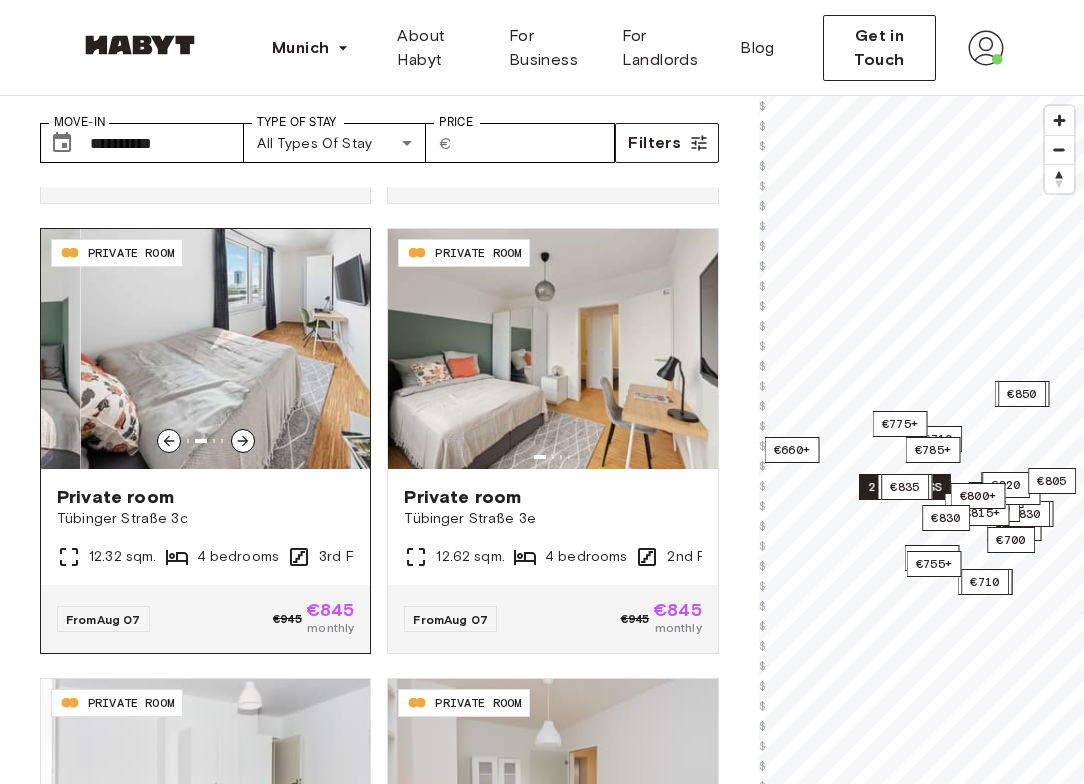 click 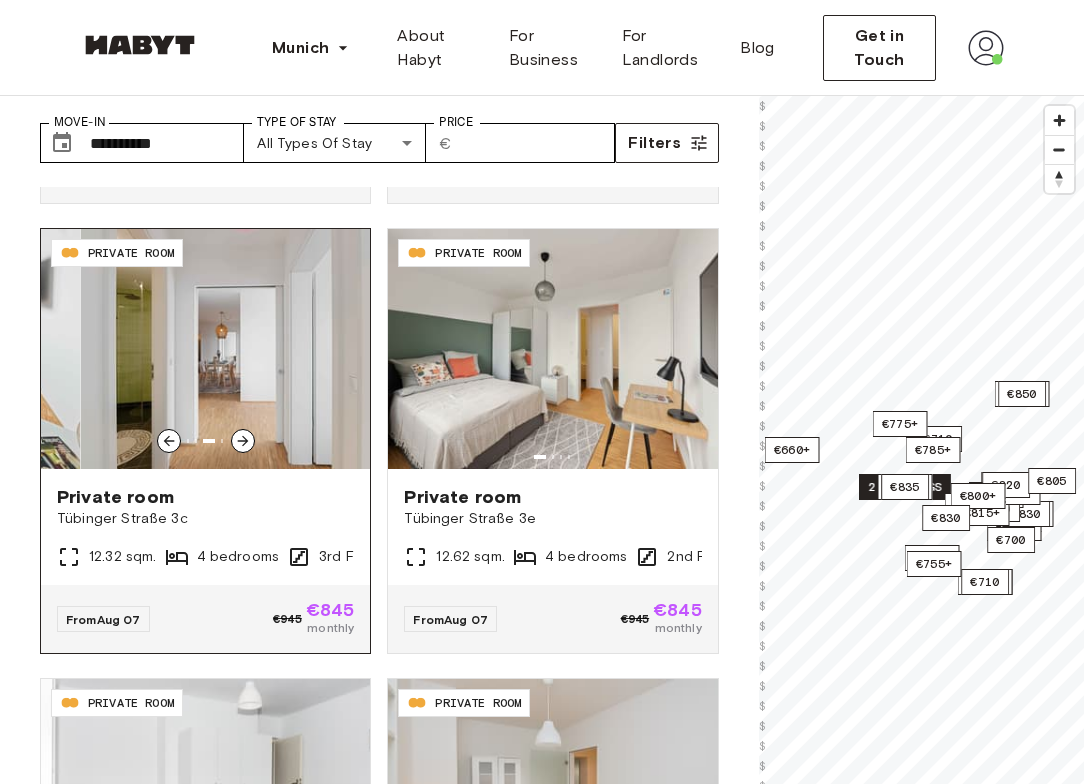click 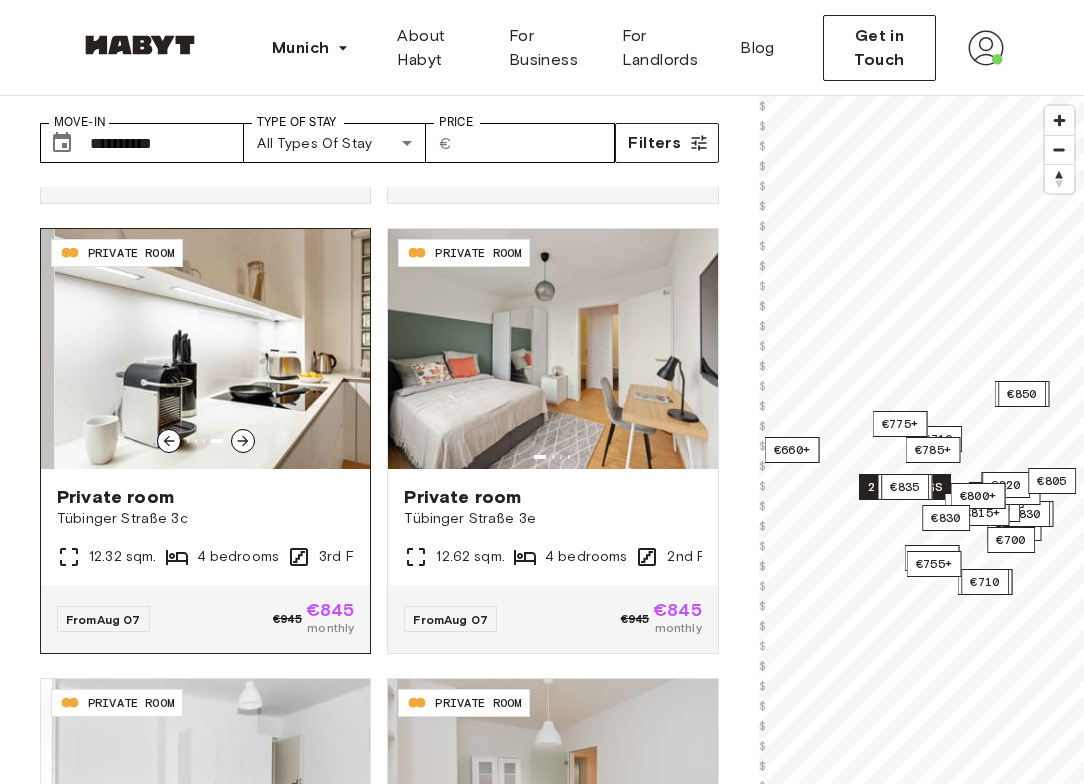 click 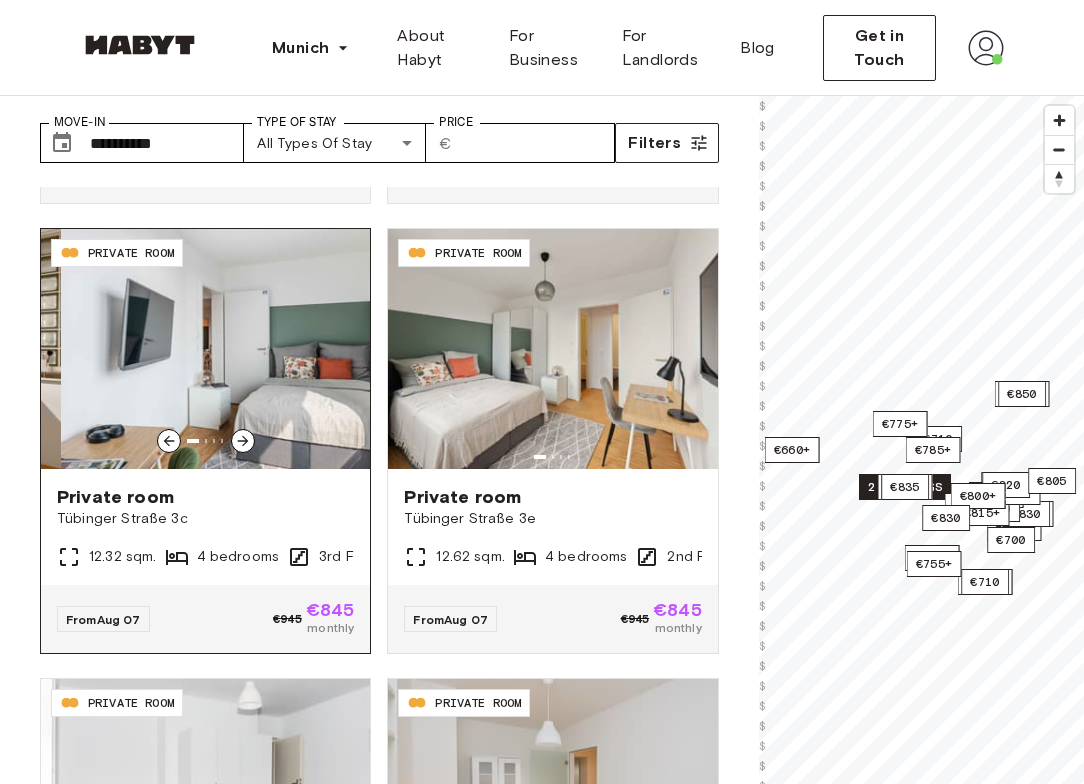 click 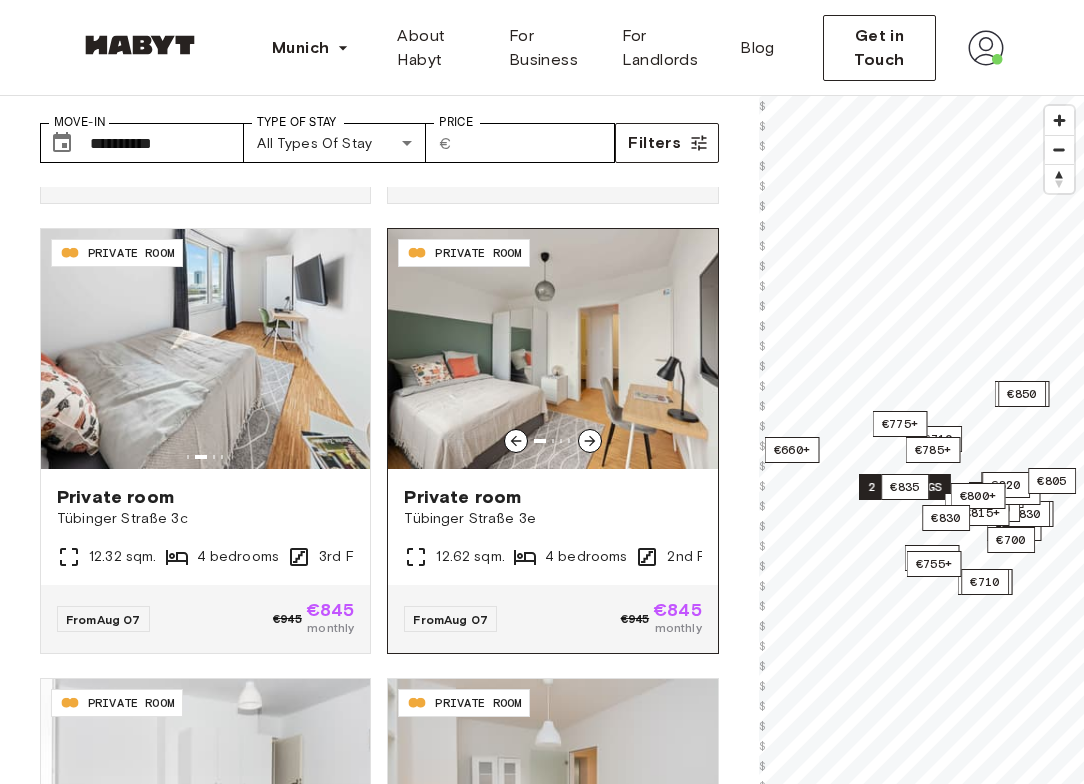 click 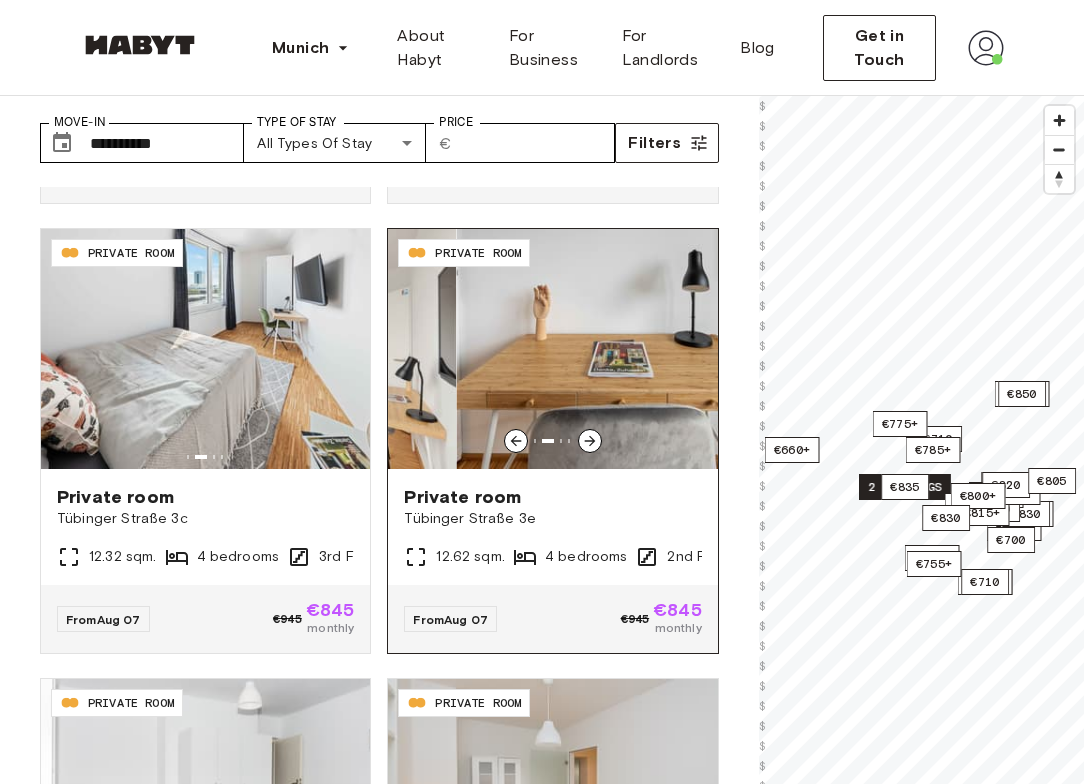 click 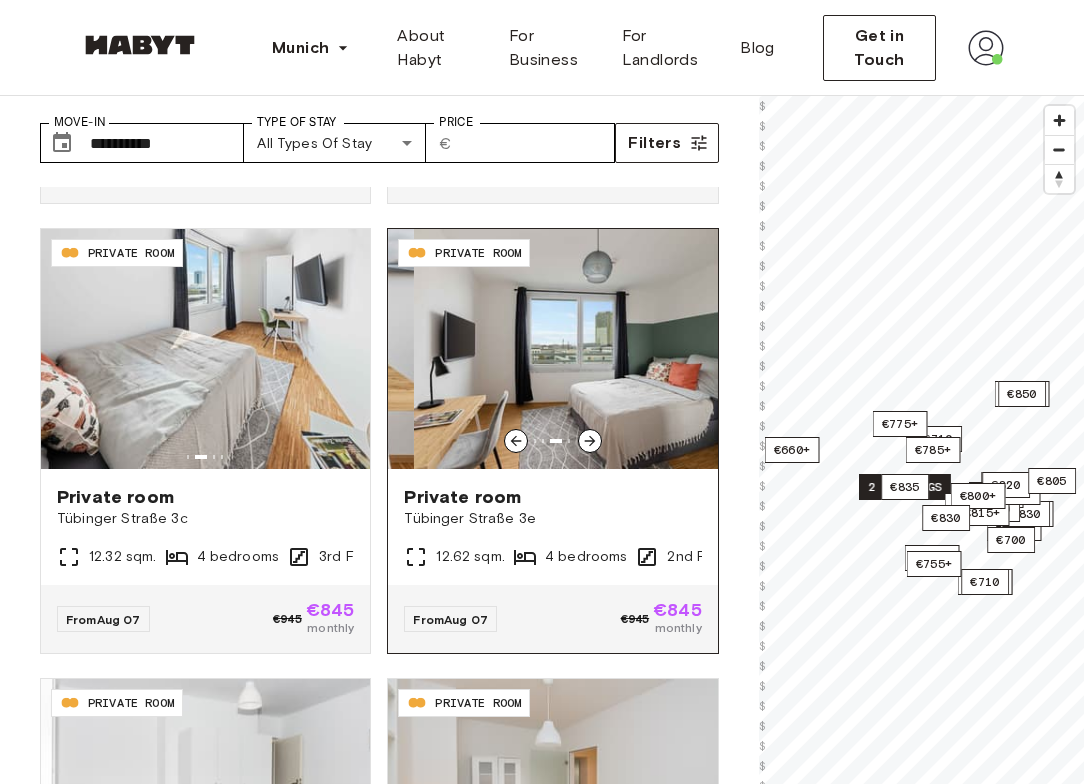 click 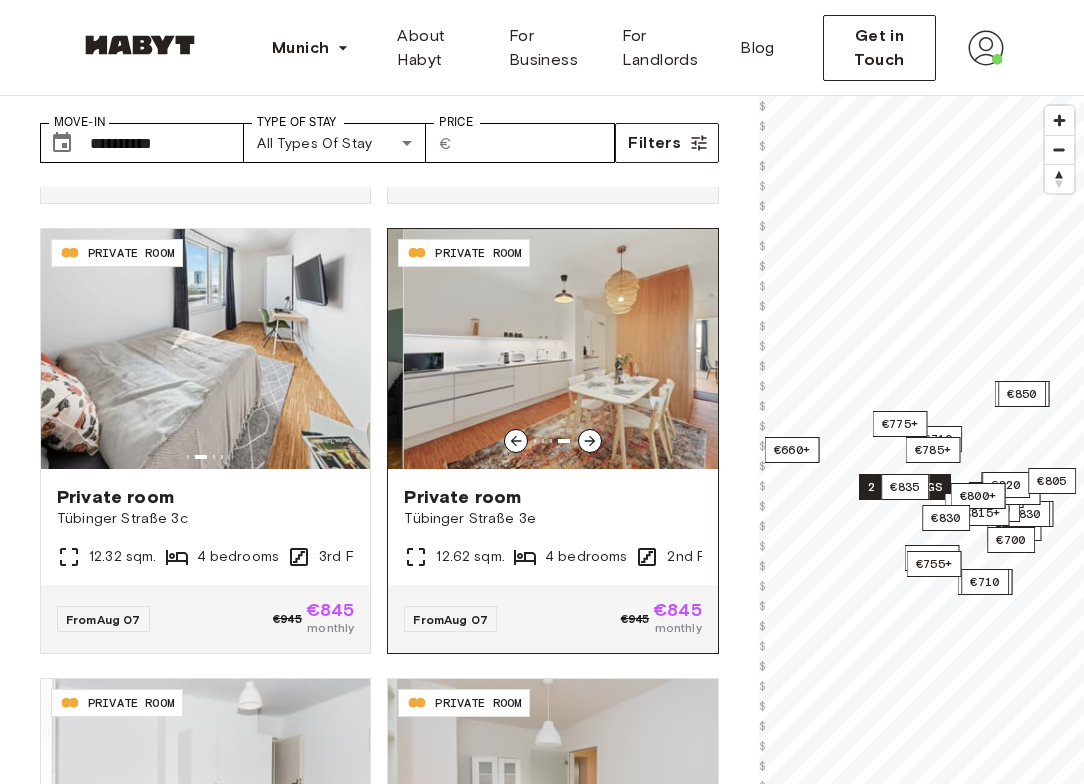 click at bounding box center [567, 349] 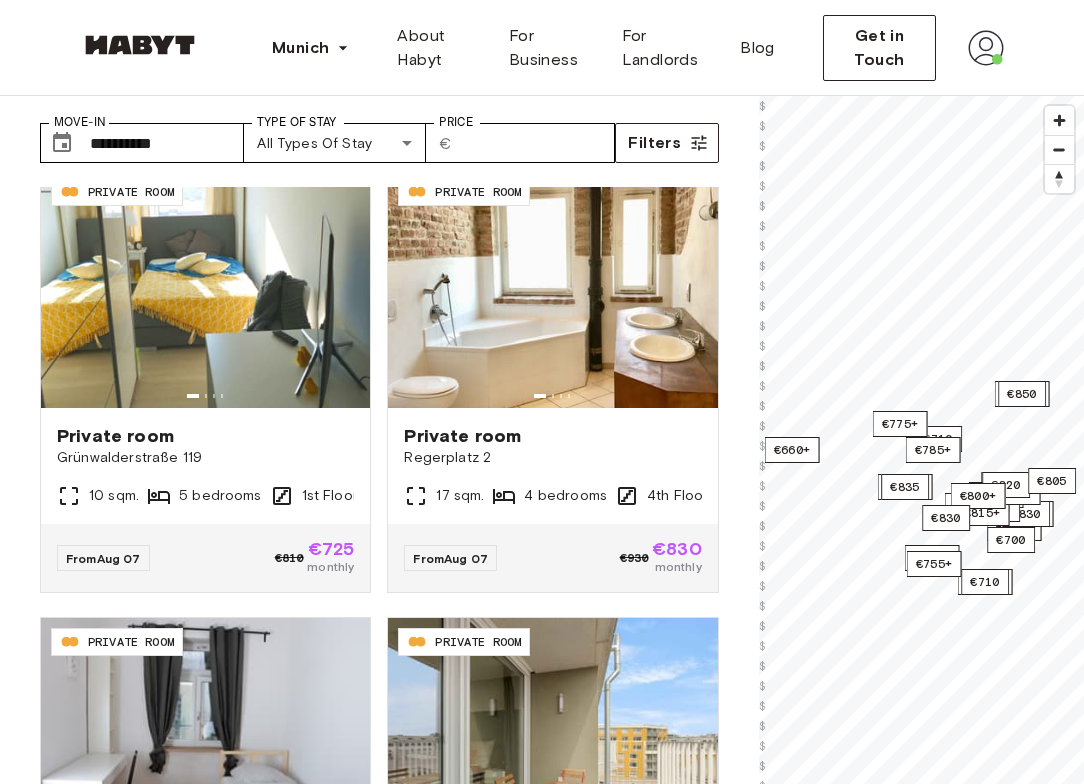 scroll, scrollTop: 1734, scrollLeft: 0, axis: vertical 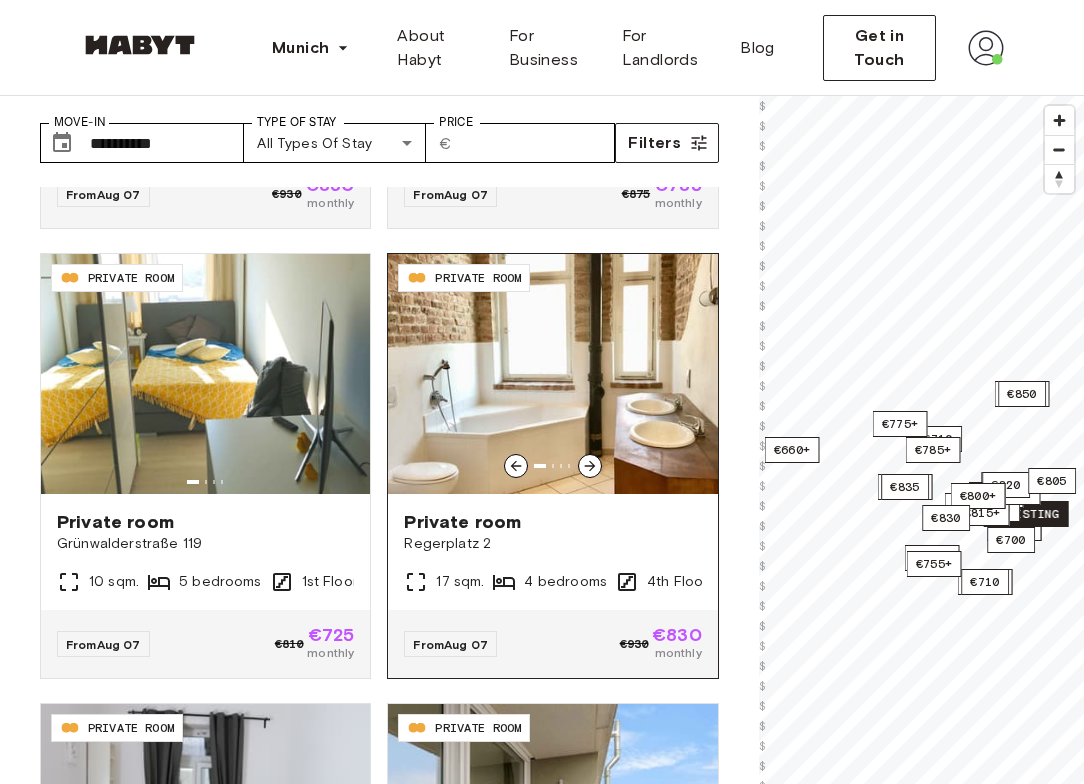 click 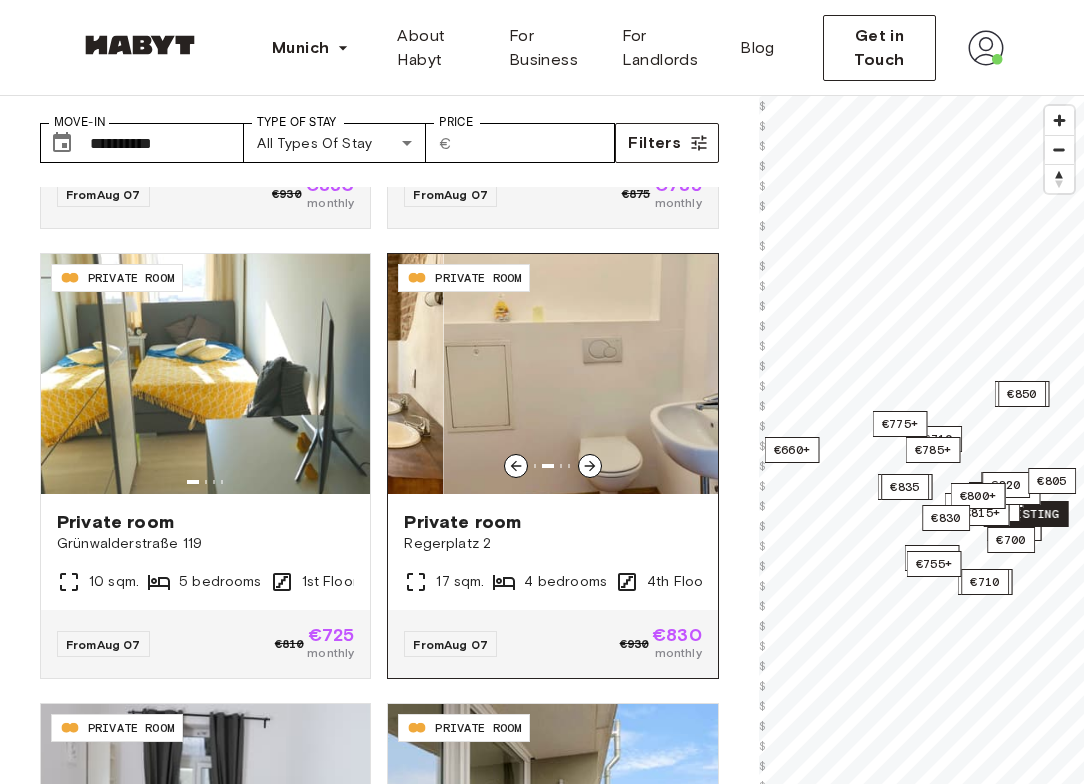 click 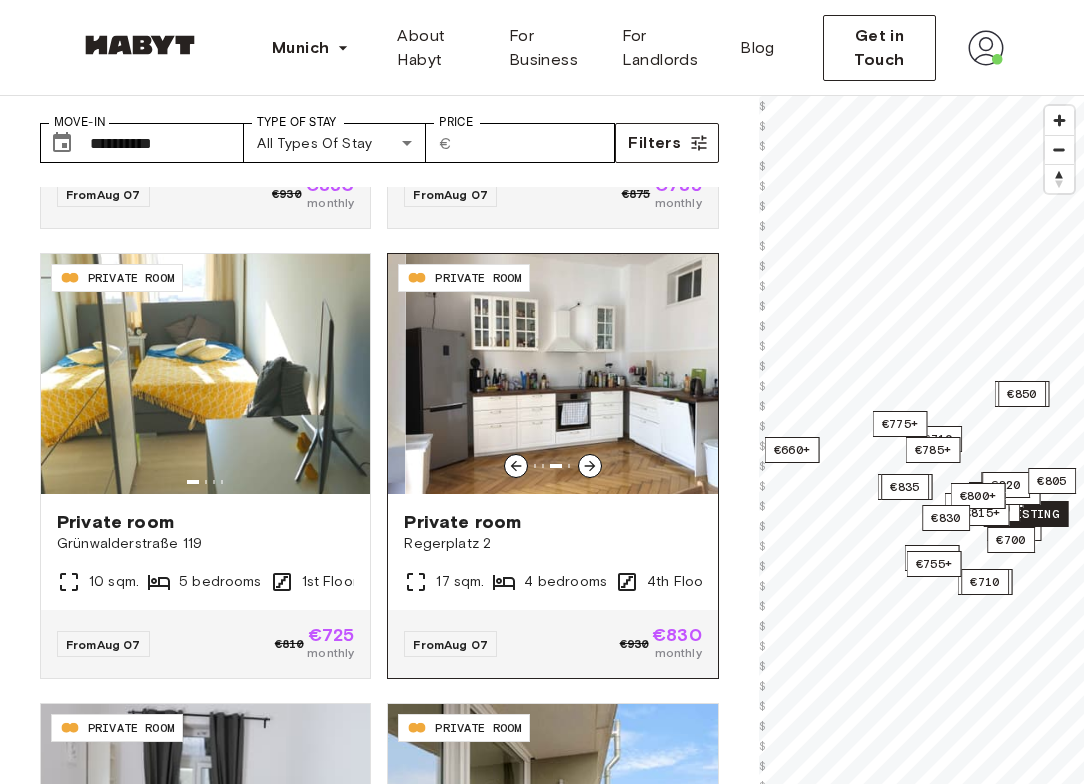 click 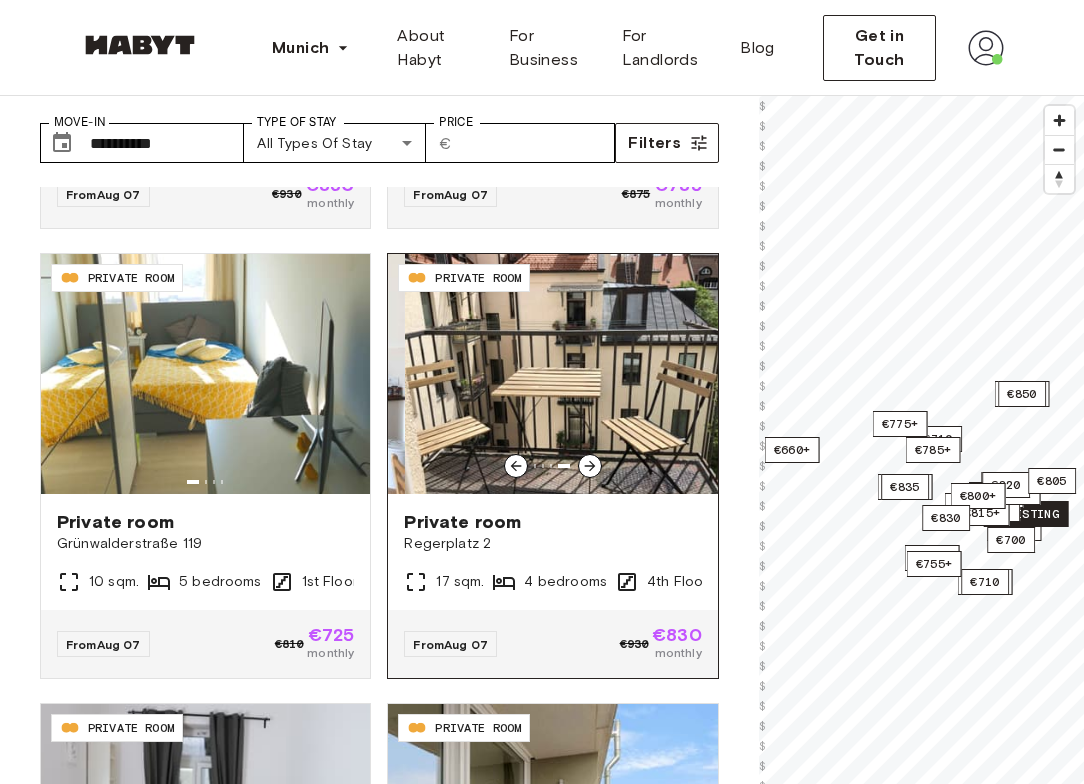 click 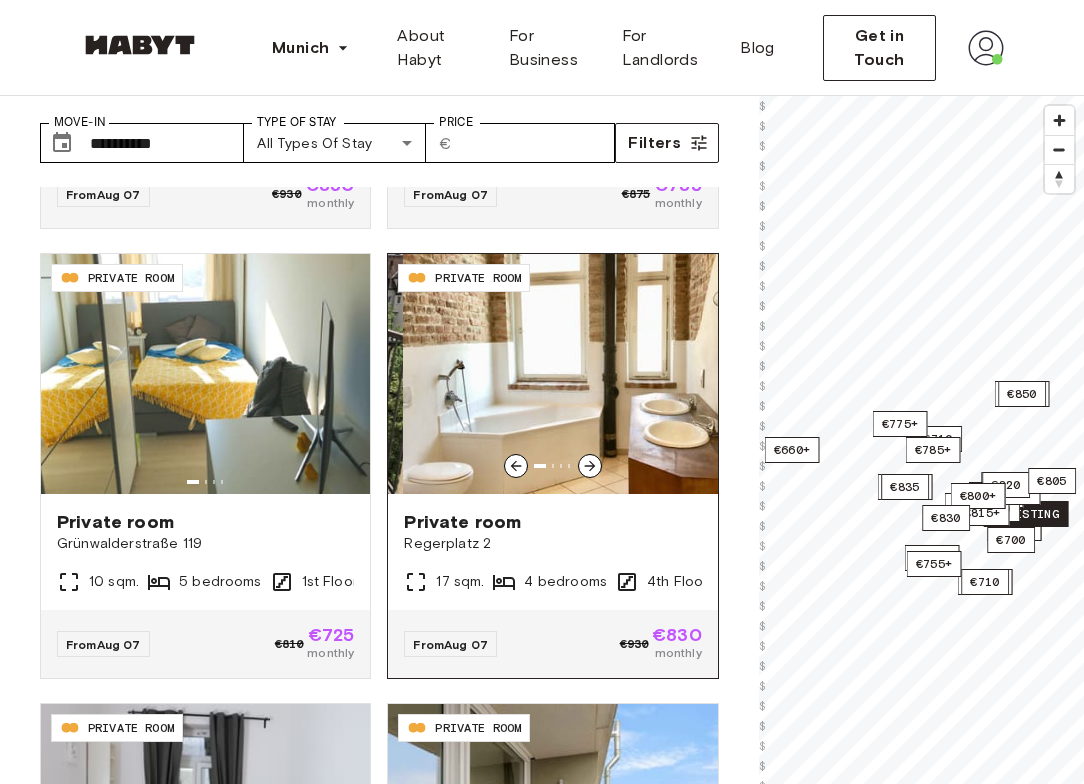 click 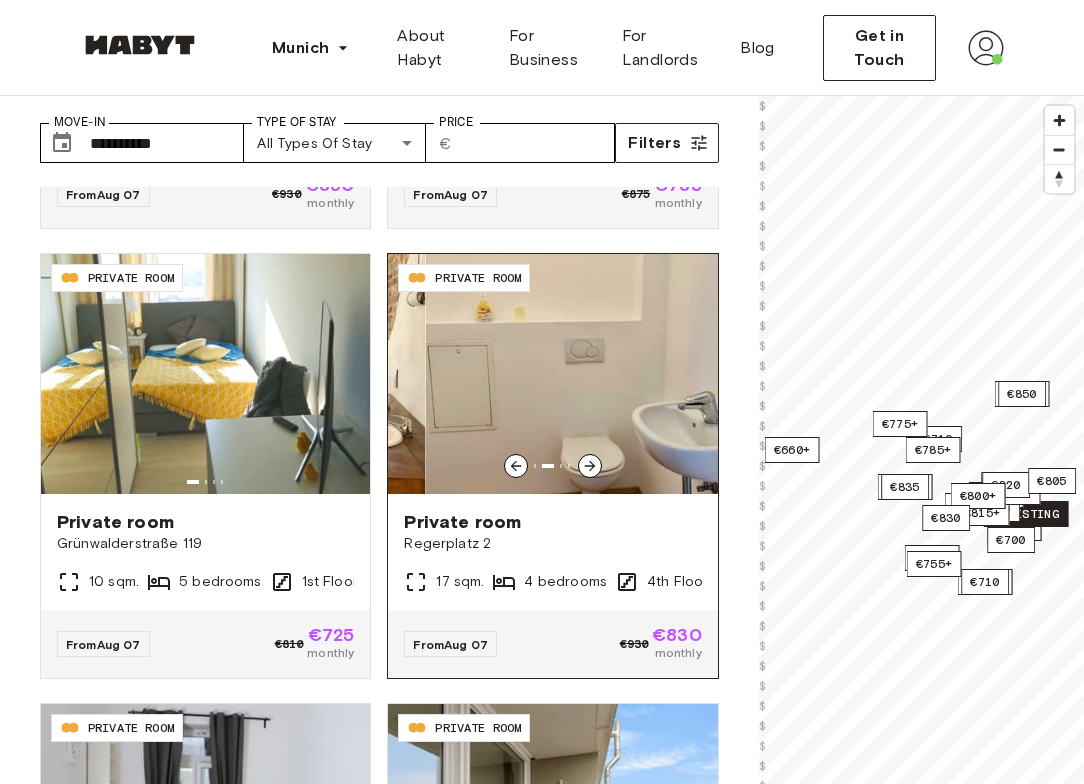 click 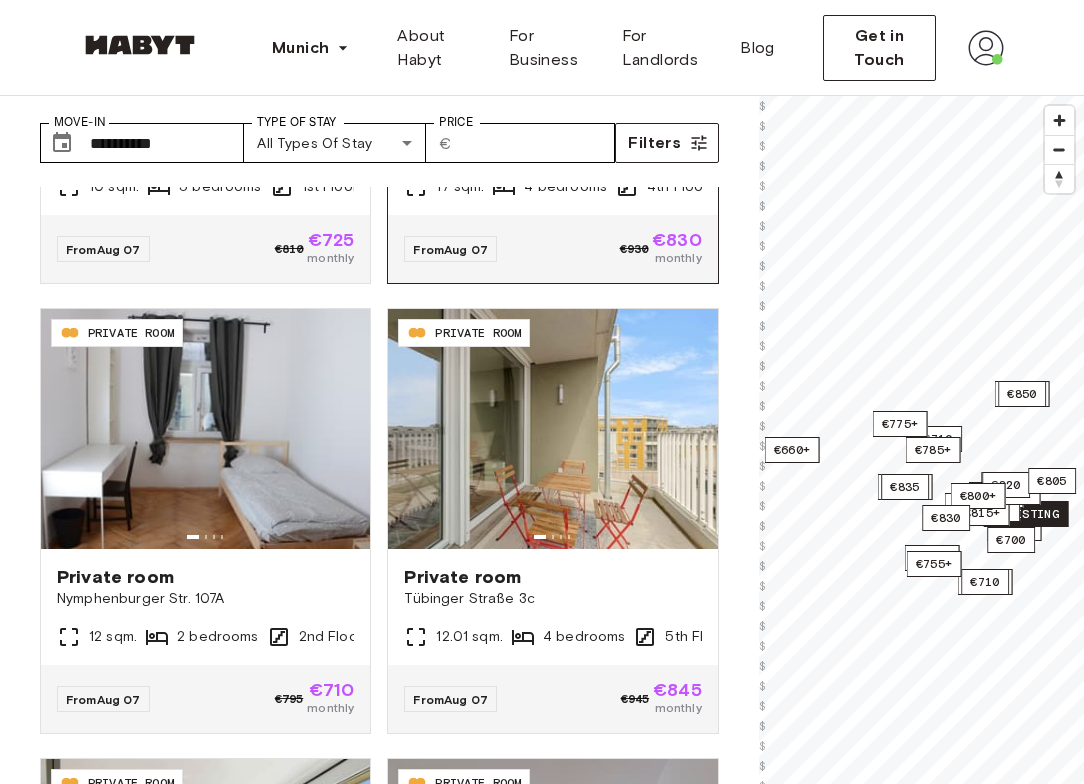 scroll, scrollTop: 2150, scrollLeft: 0, axis: vertical 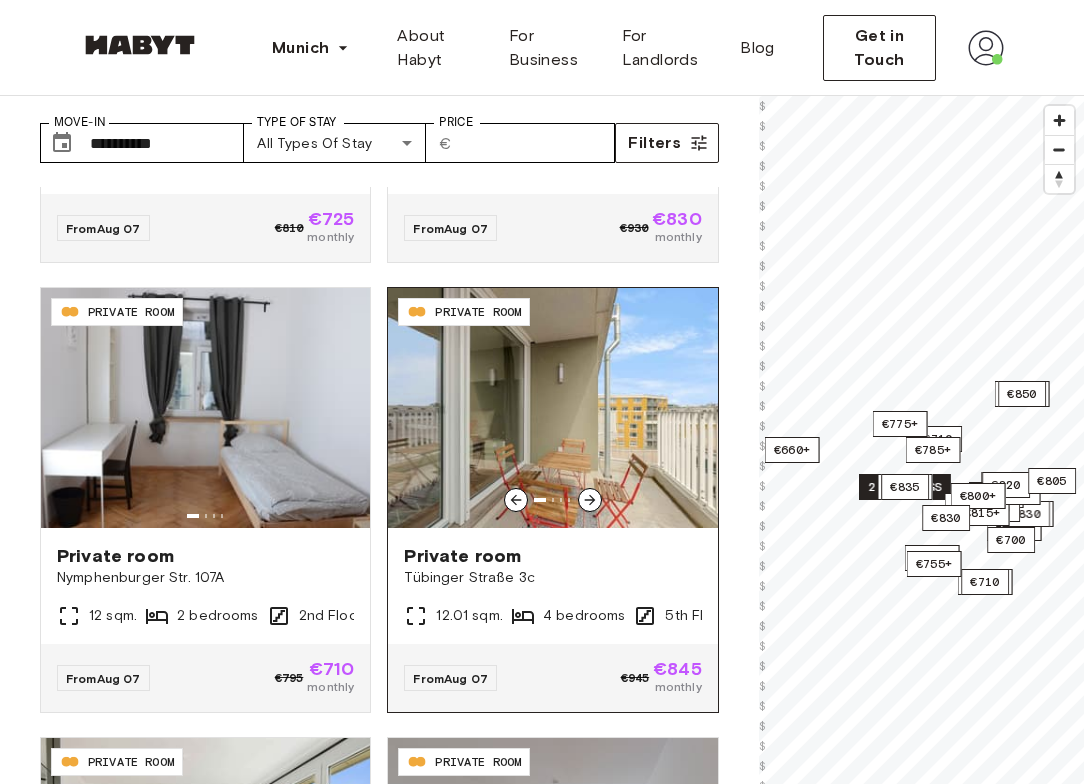 click 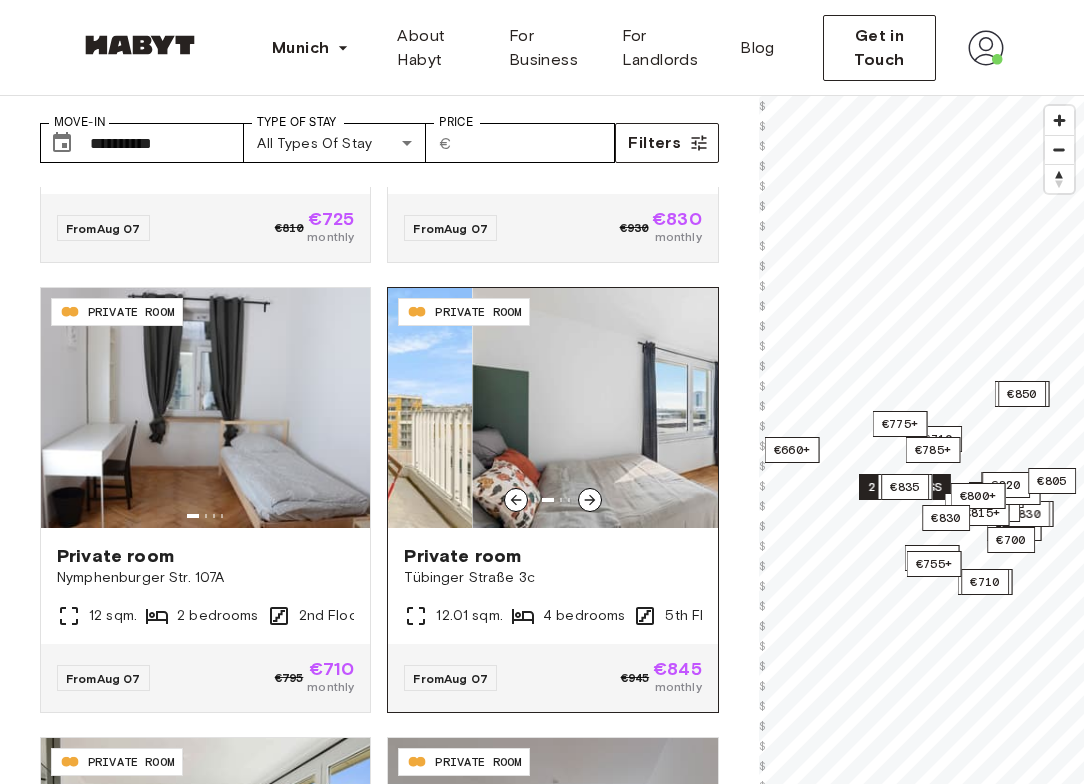click 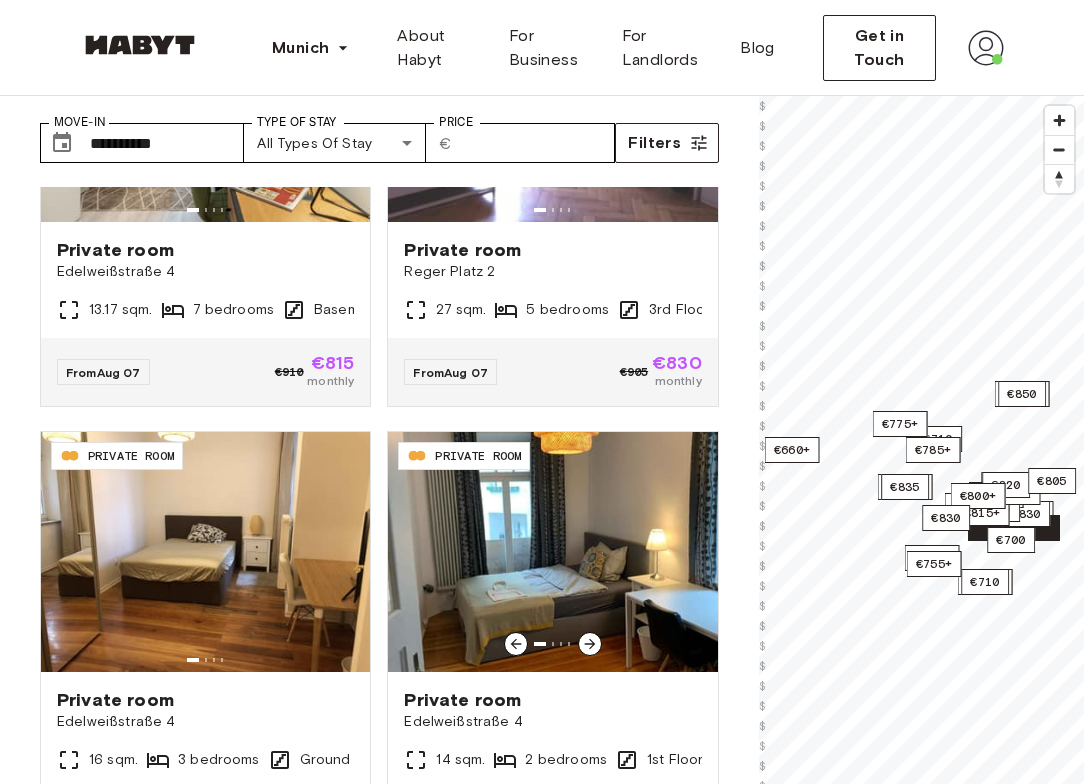 scroll, scrollTop: 3806, scrollLeft: 0, axis: vertical 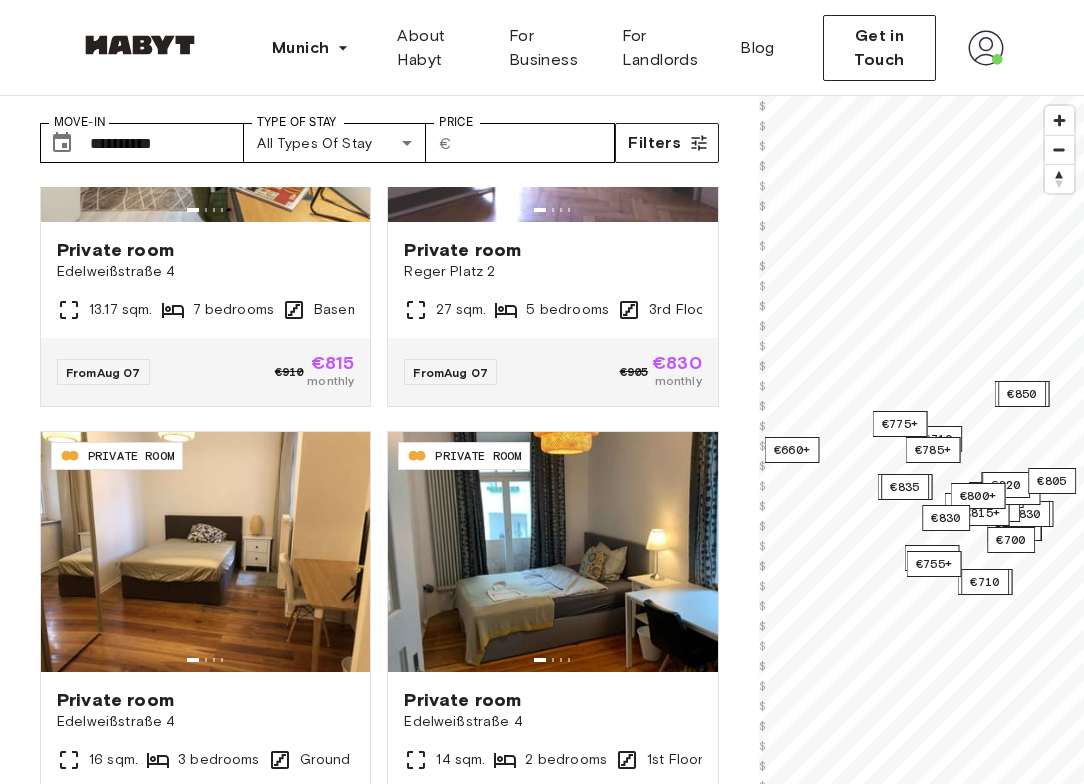click at bounding box center (986, 48) 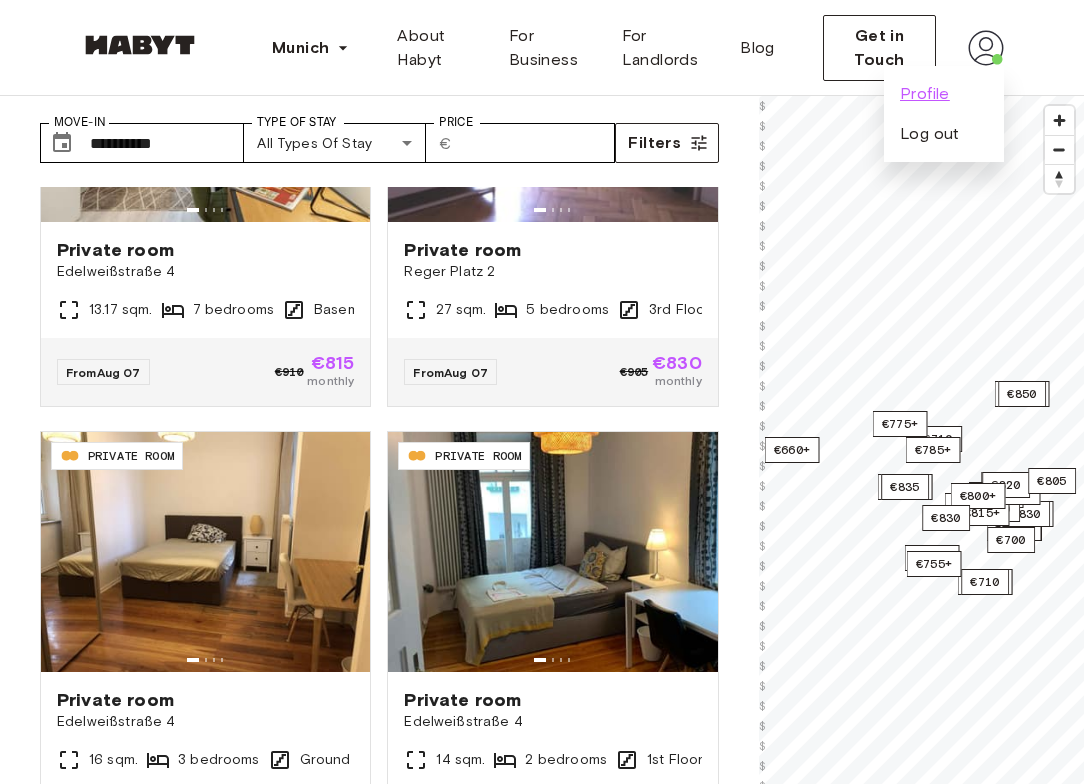 click on "Profile" at bounding box center [925, 94] 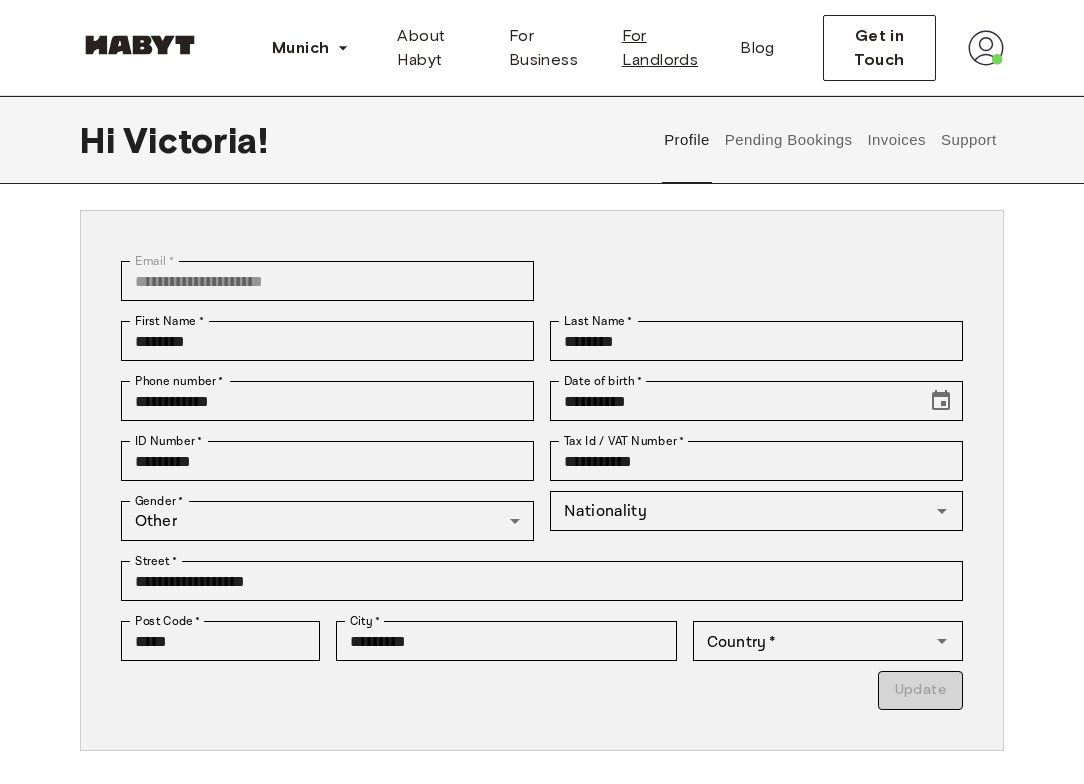 type on "******" 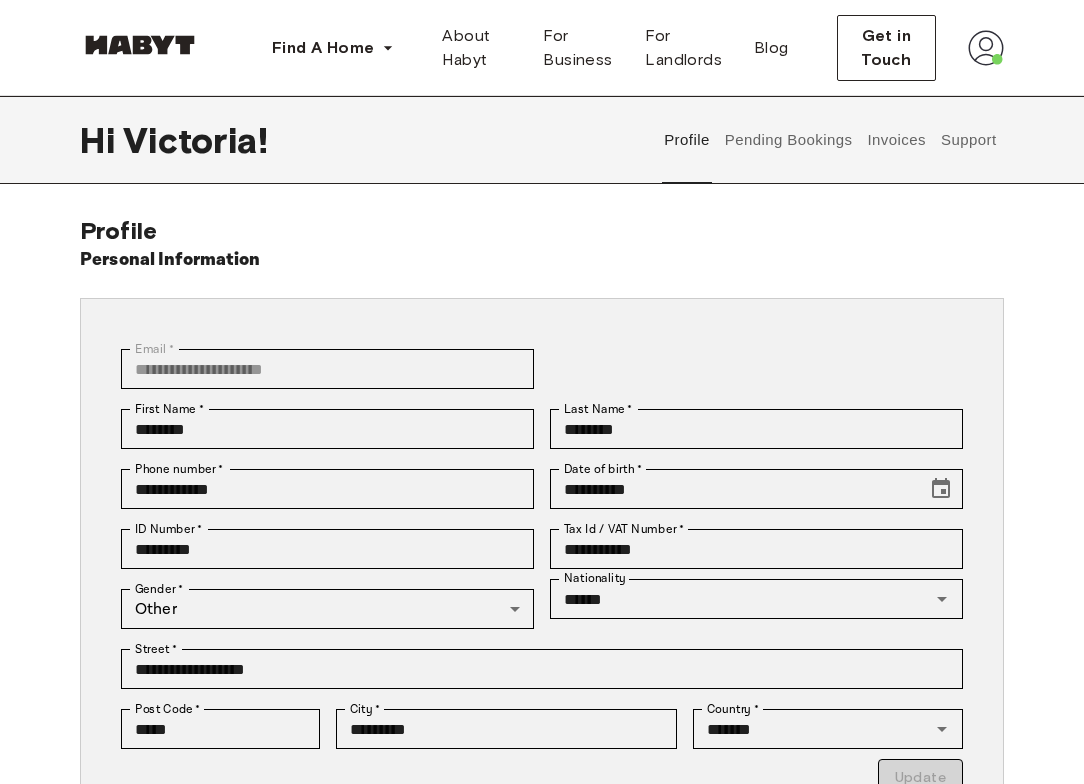 scroll, scrollTop: 0, scrollLeft: 0, axis: both 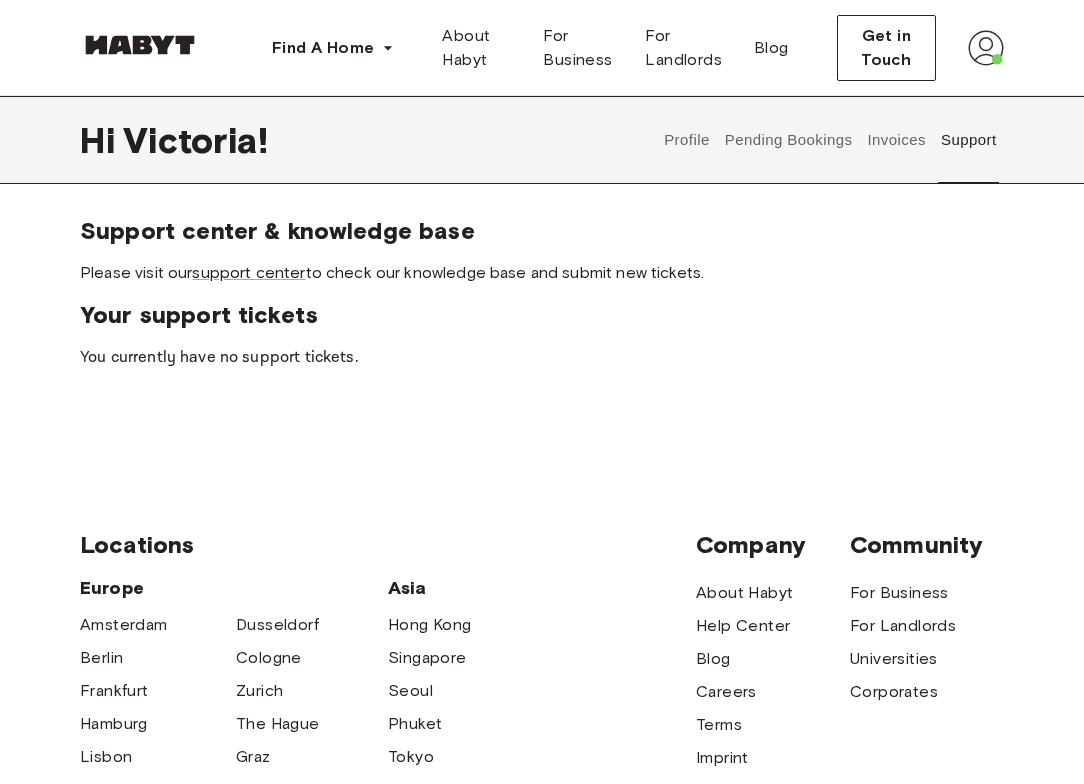 click on "Invoices" at bounding box center [896, 140] 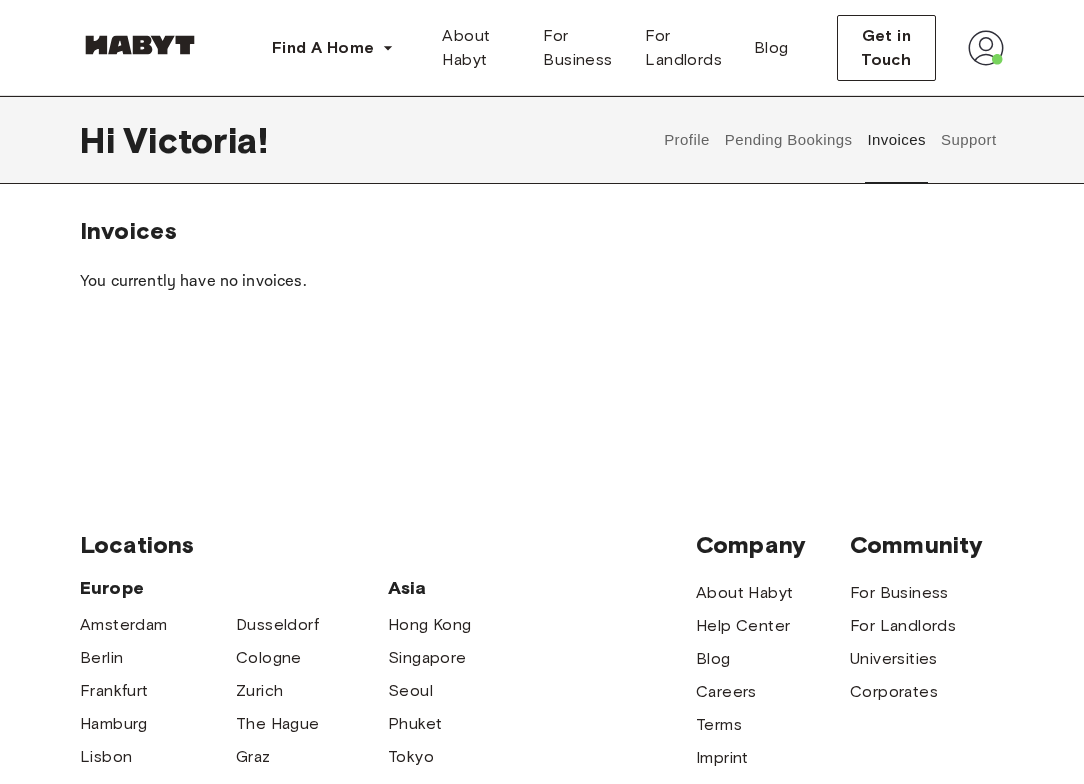 click on "Pending Bookings" at bounding box center (788, 140) 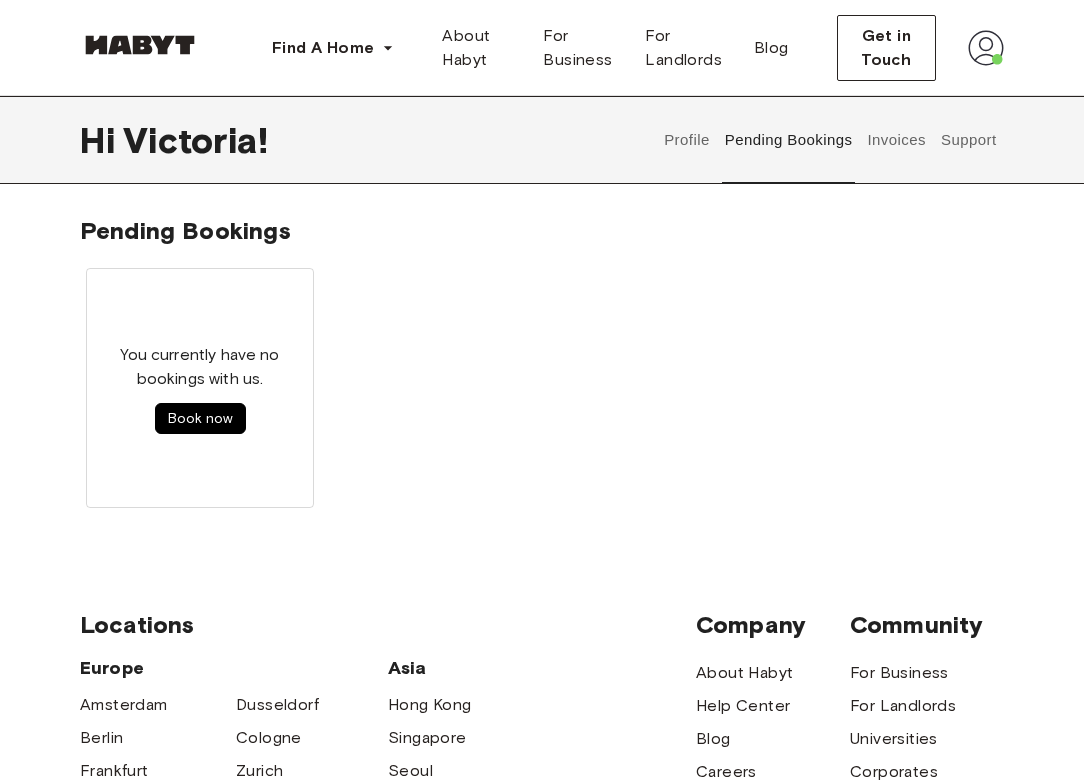 click on "Profile" at bounding box center [687, 140] 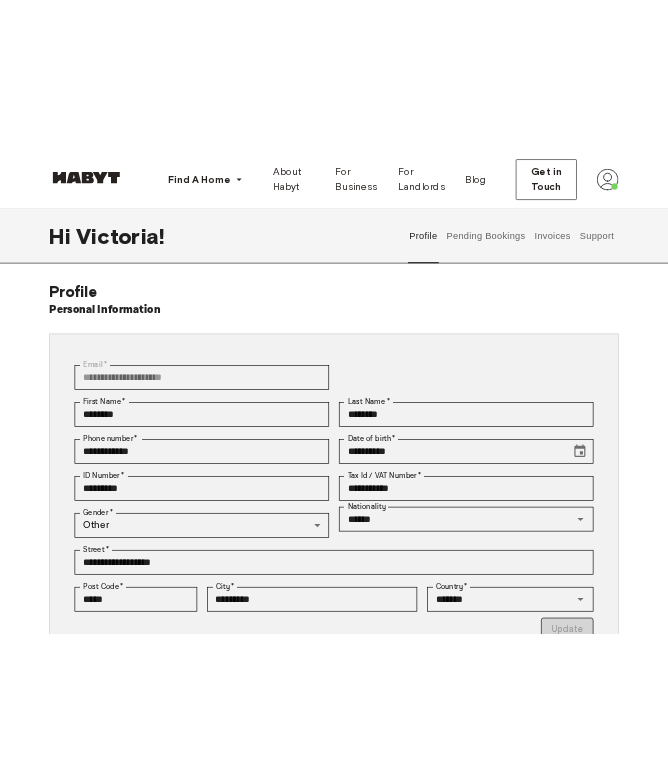 scroll, scrollTop: 0, scrollLeft: 0, axis: both 